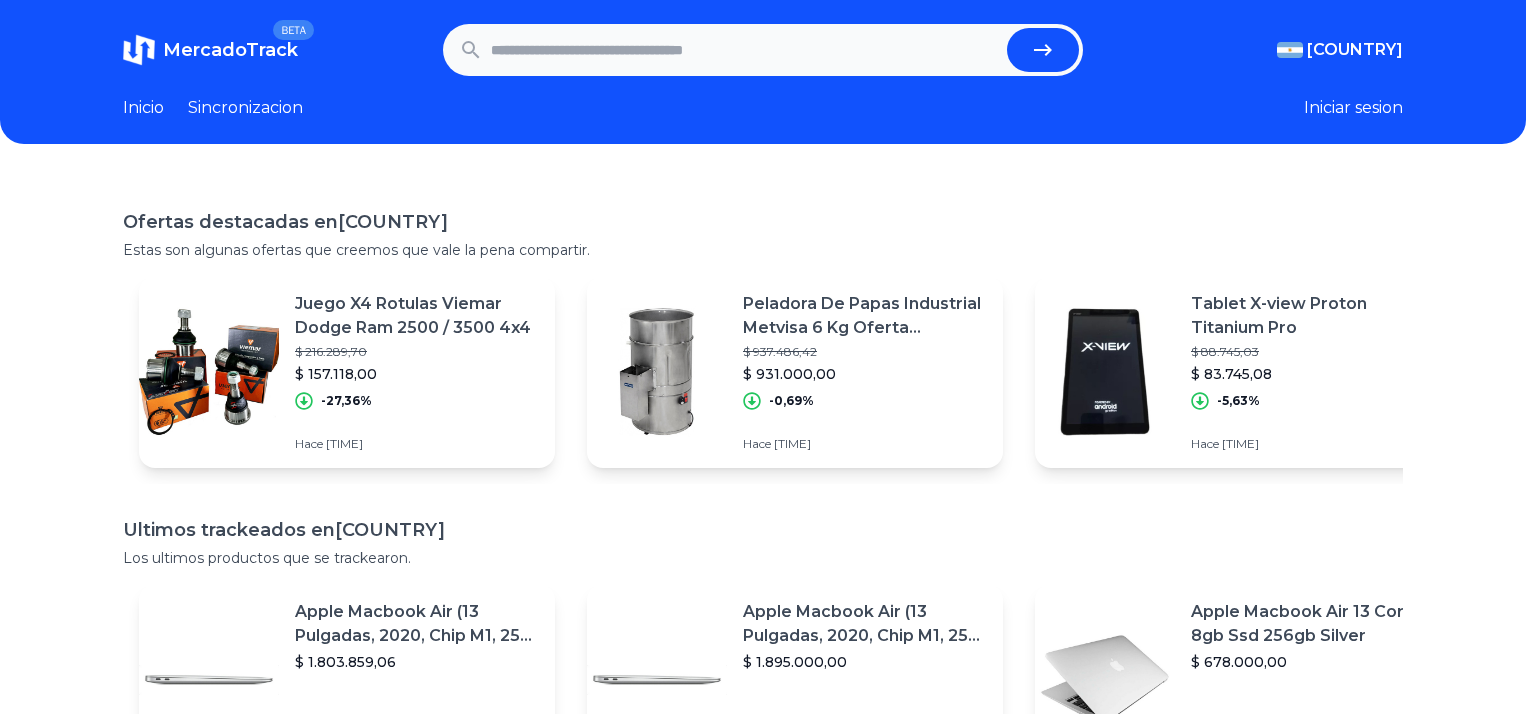 scroll, scrollTop: 0, scrollLeft: 0, axis: both 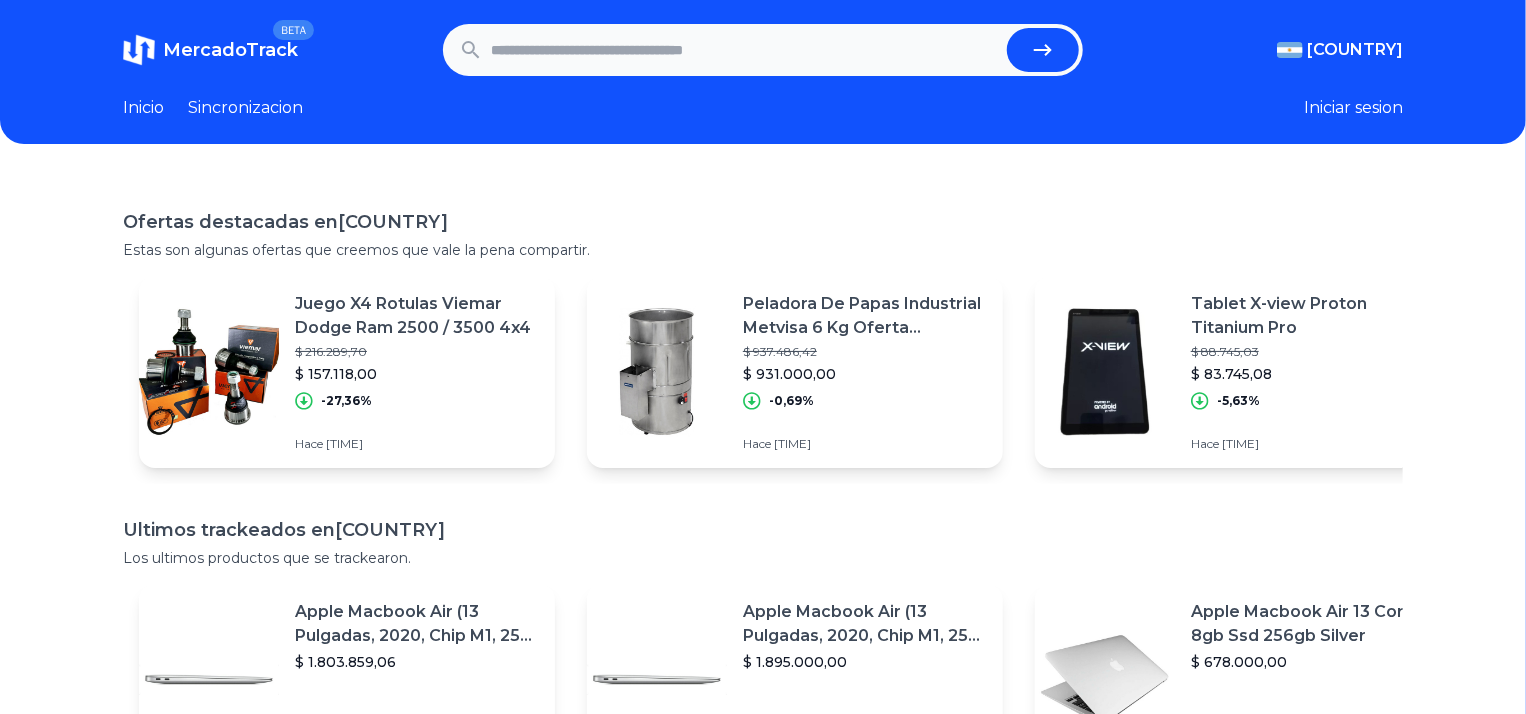 click at bounding box center [745, 50] 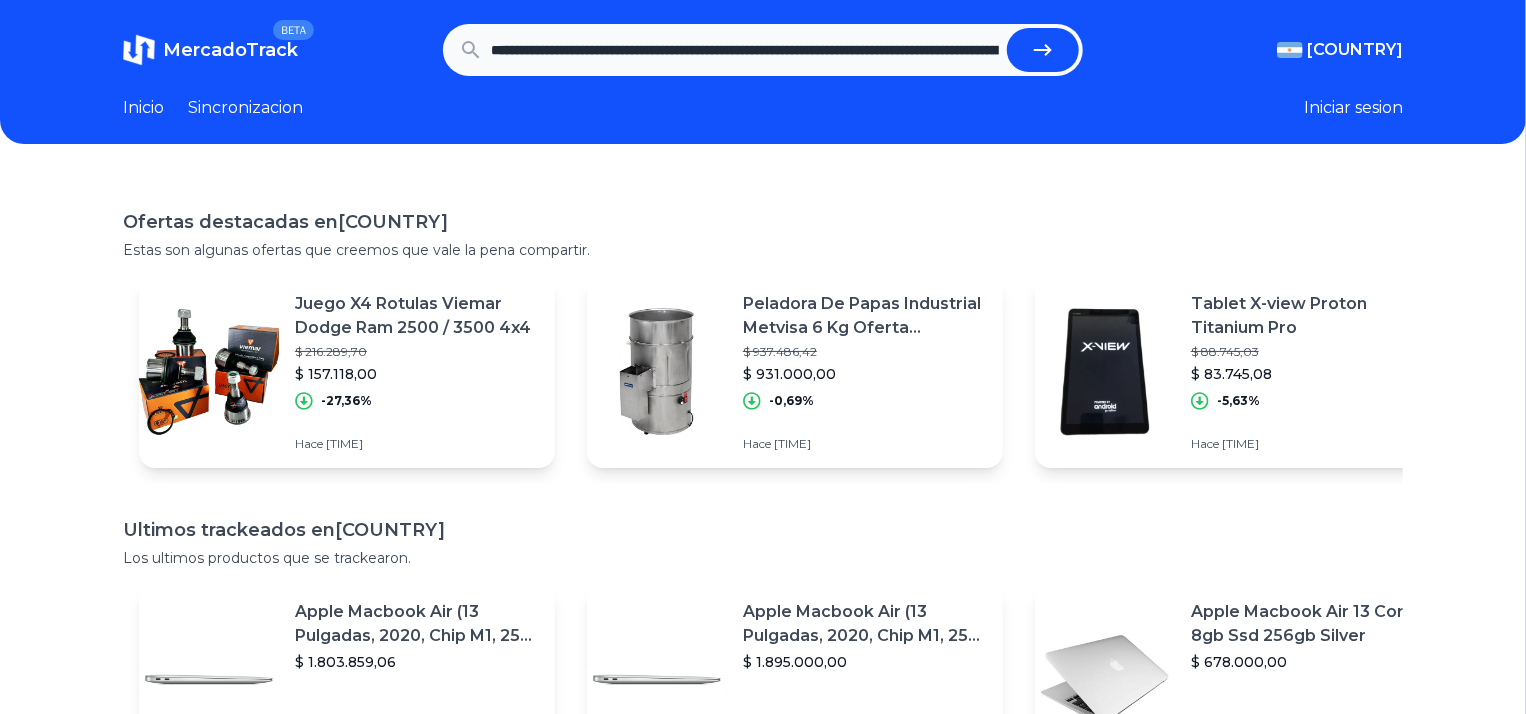 scroll, scrollTop: 0, scrollLeft: 565, axis: horizontal 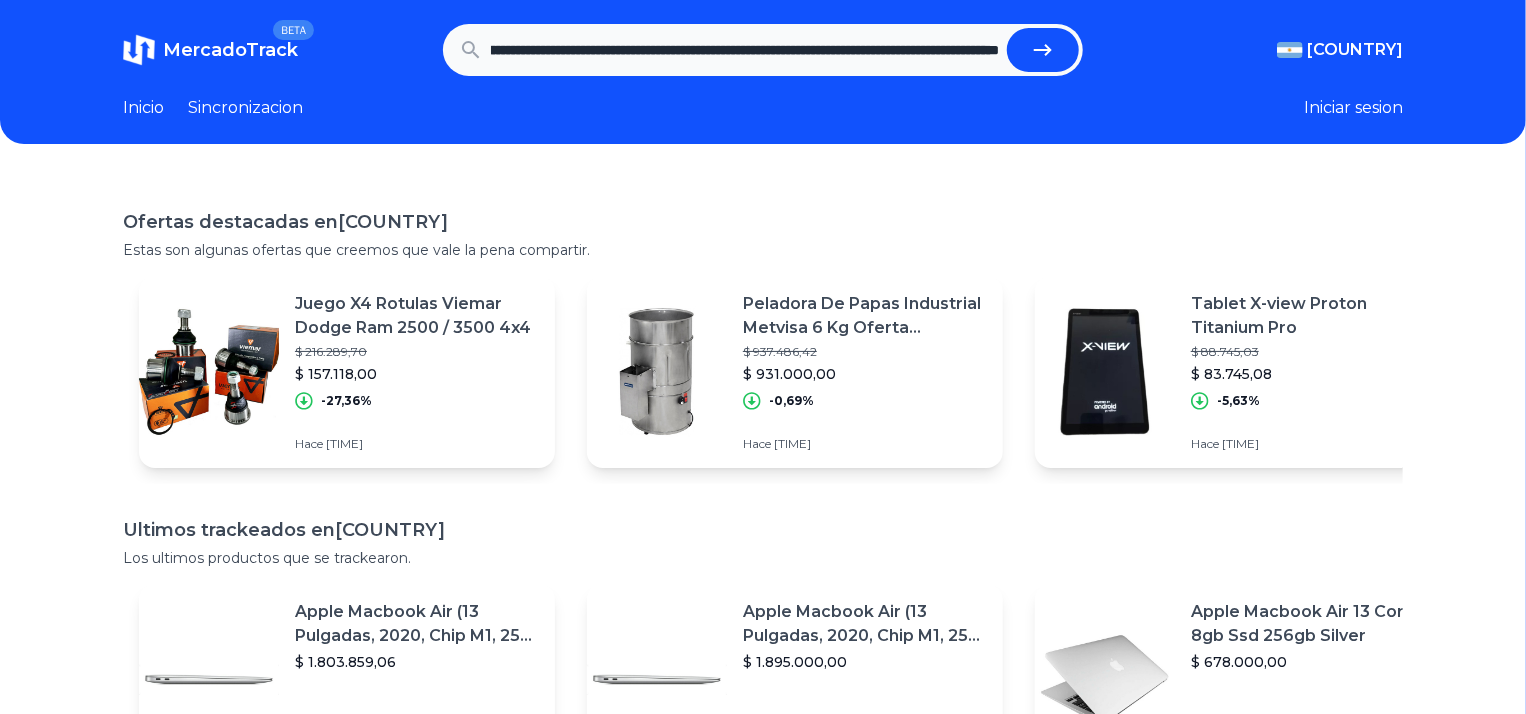 type on "**********" 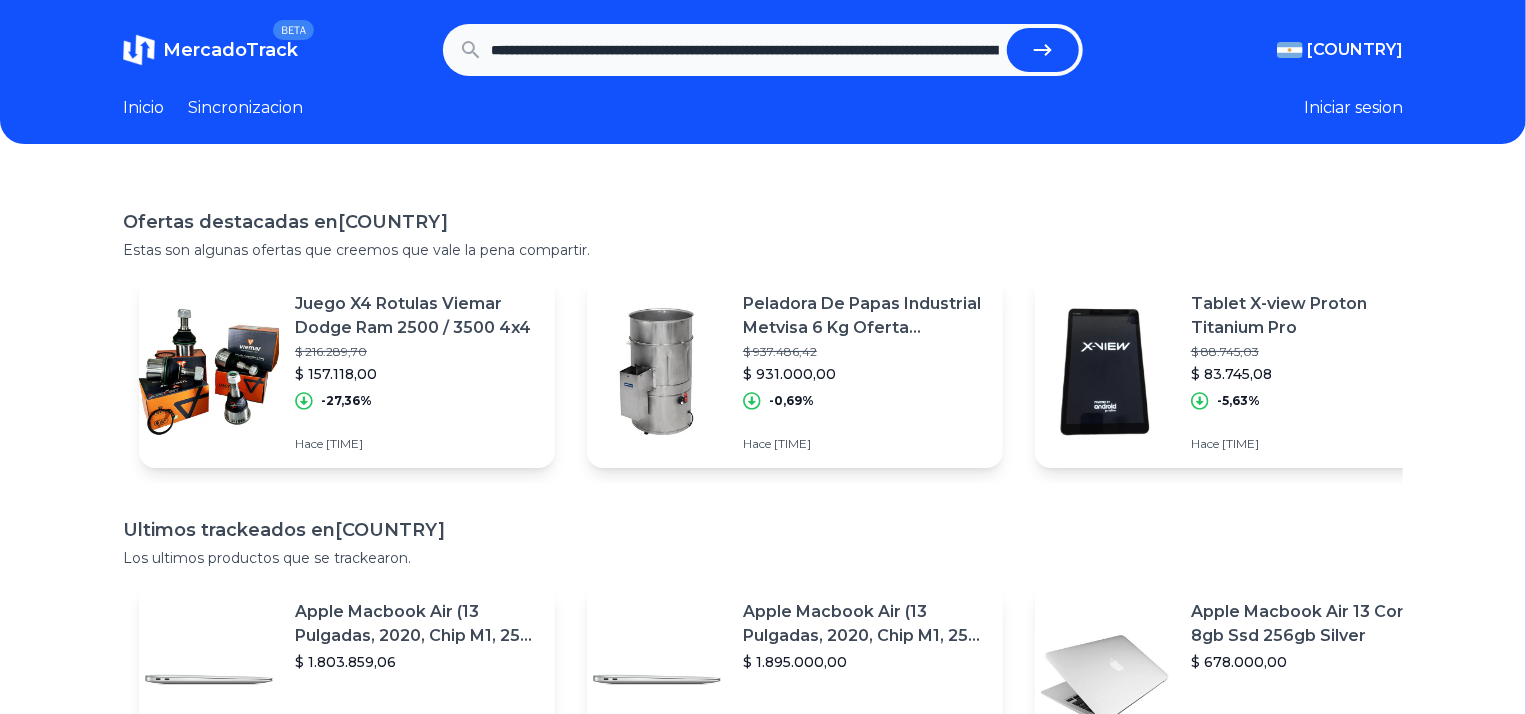 click at bounding box center [1043, 50] 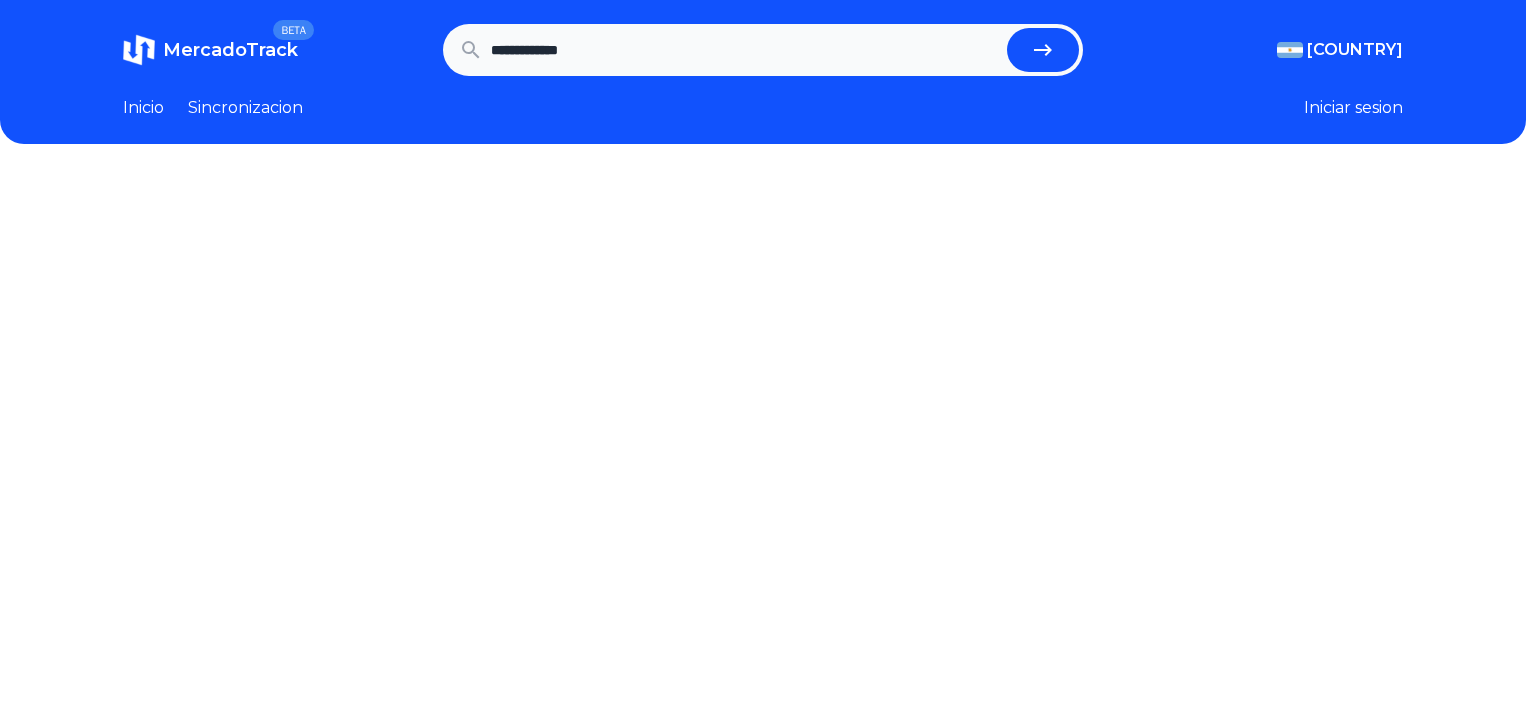 scroll, scrollTop: 0, scrollLeft: 0, axis: both 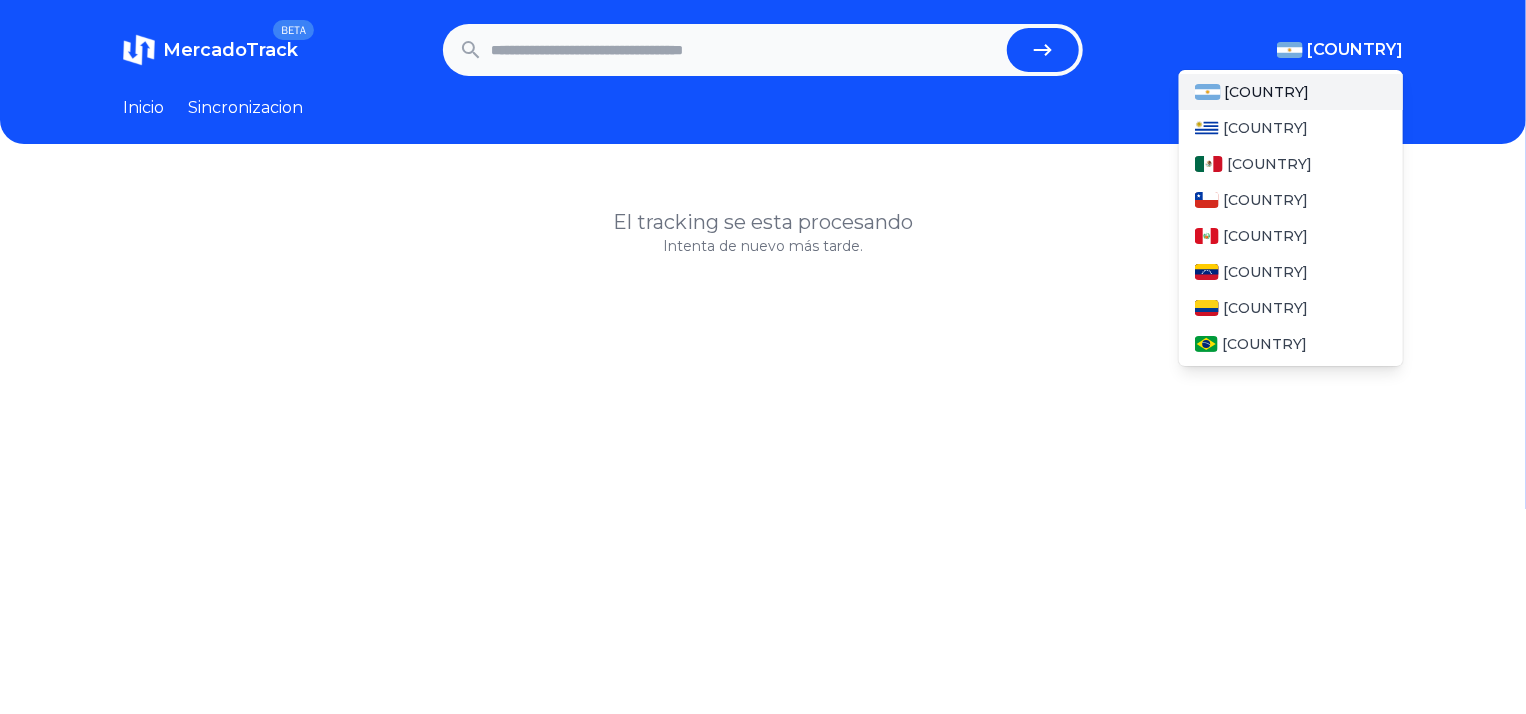 click on "[COUNTRY]" at bounding box center [1355, 50] 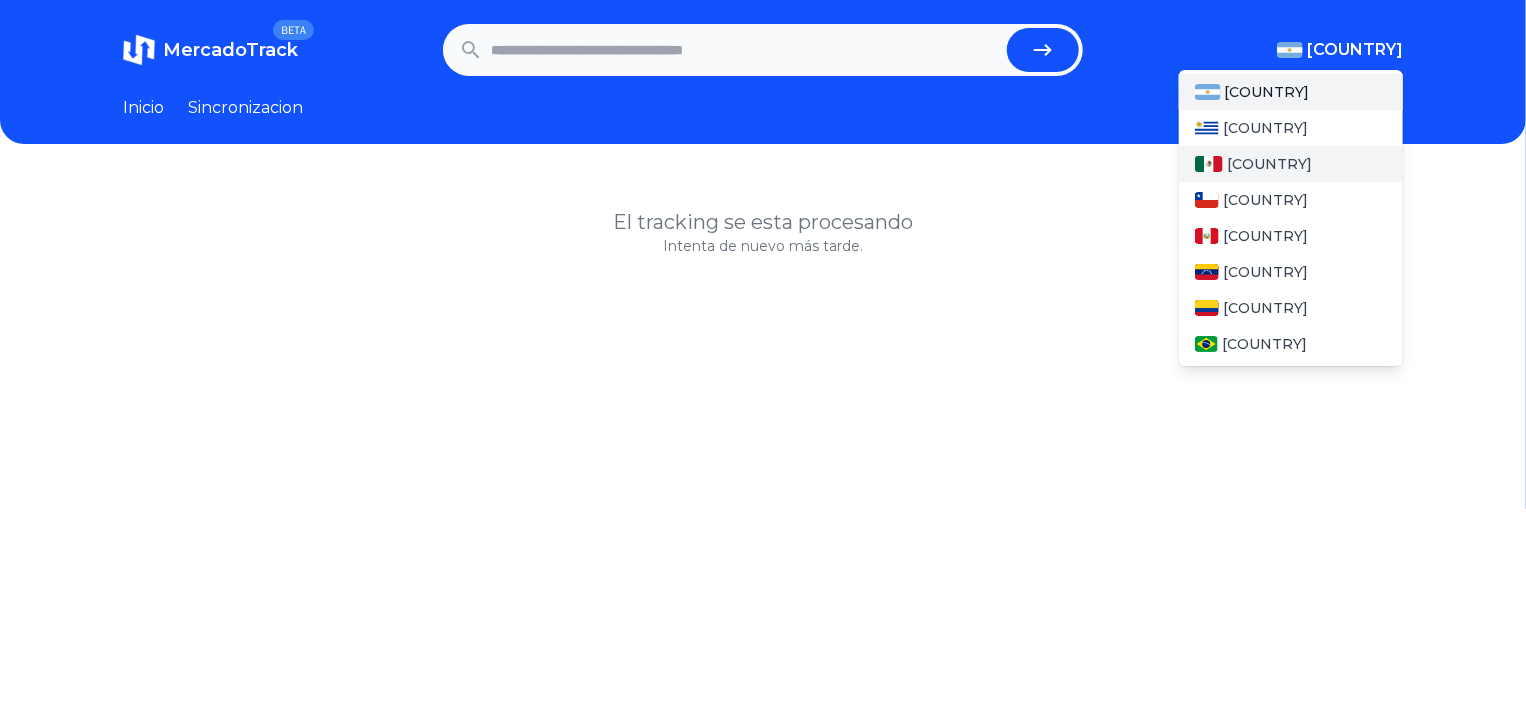 click on "[COUNTRY]" at bounding box center (1291, 164) 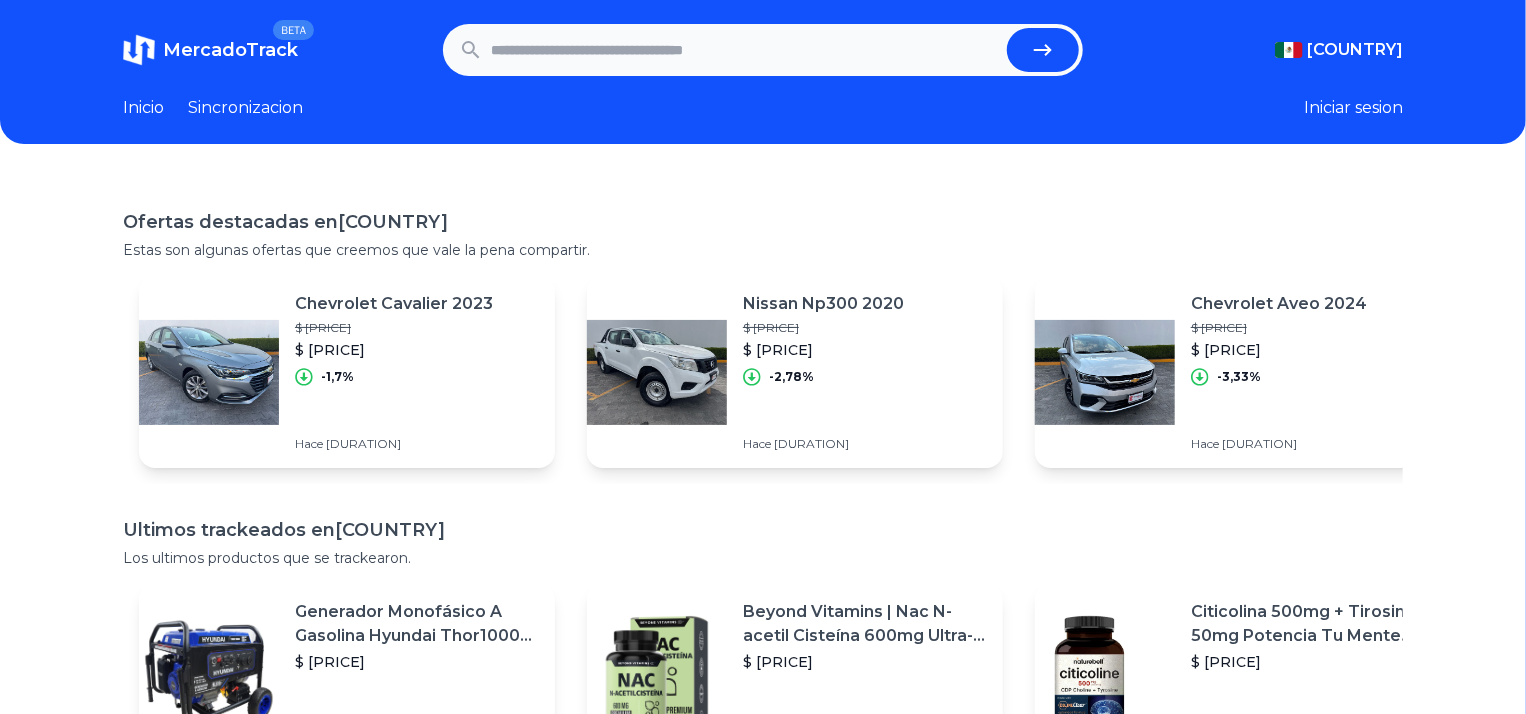 click at bounding box center (745, 50) 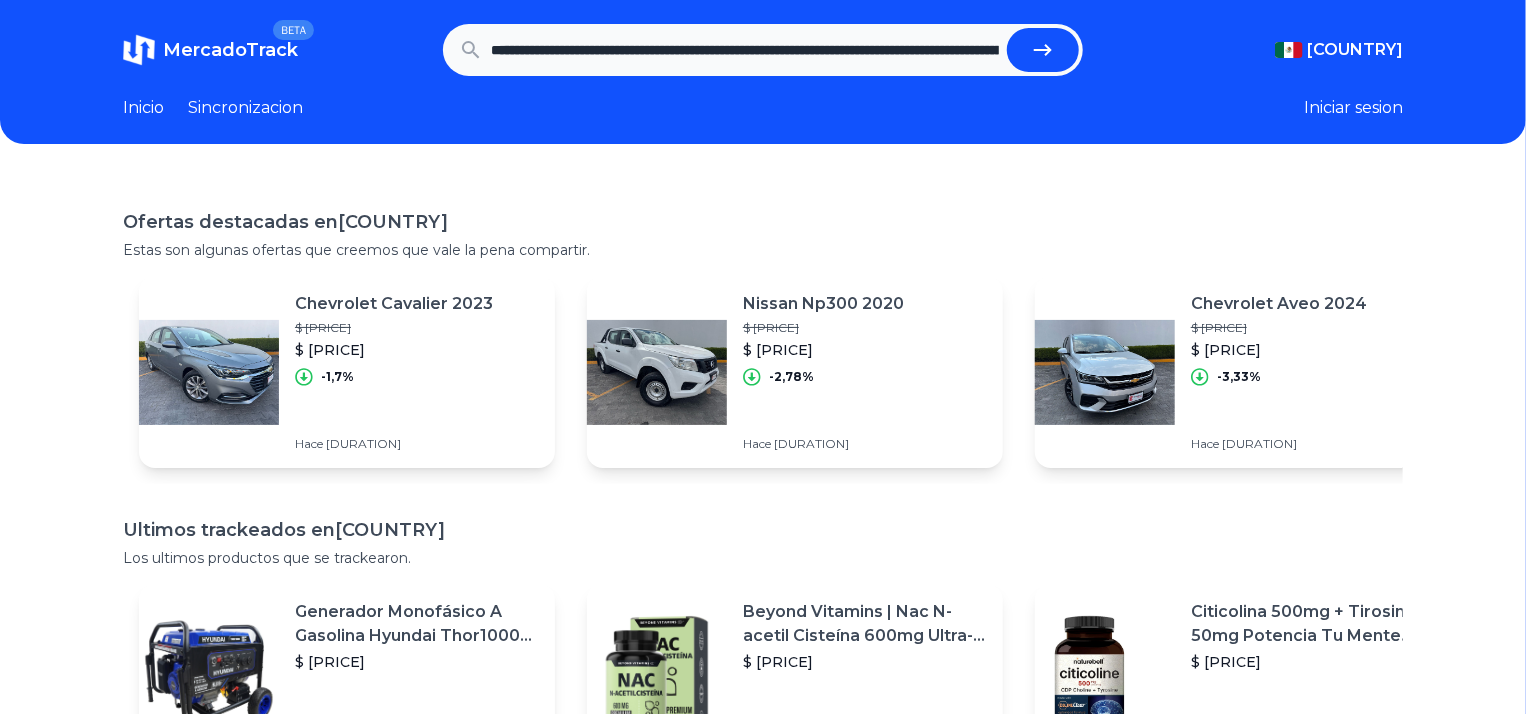 scroll, scrollTop: 0, scrollLeft: 565, axis: horizontal 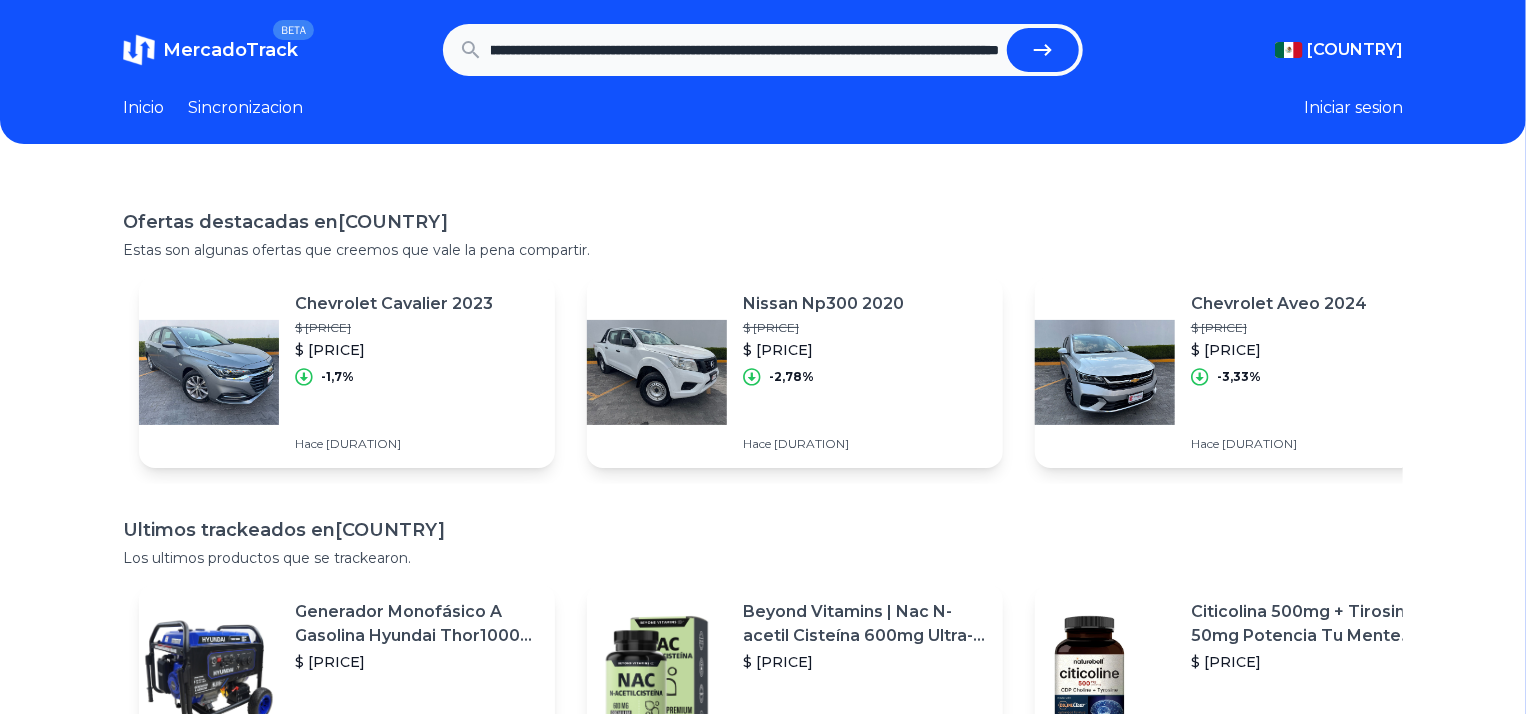 type on "**********" 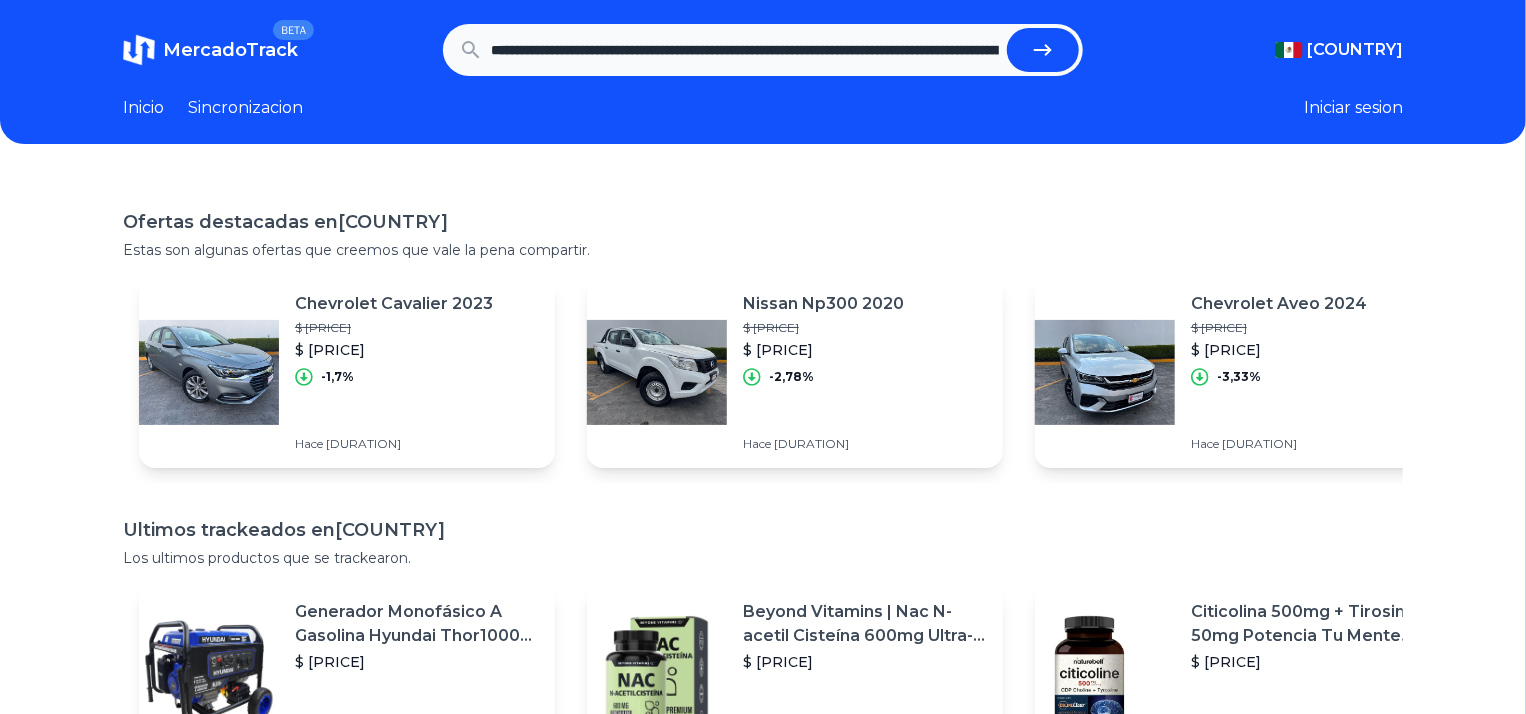 click at bounding box center [1043, 50] 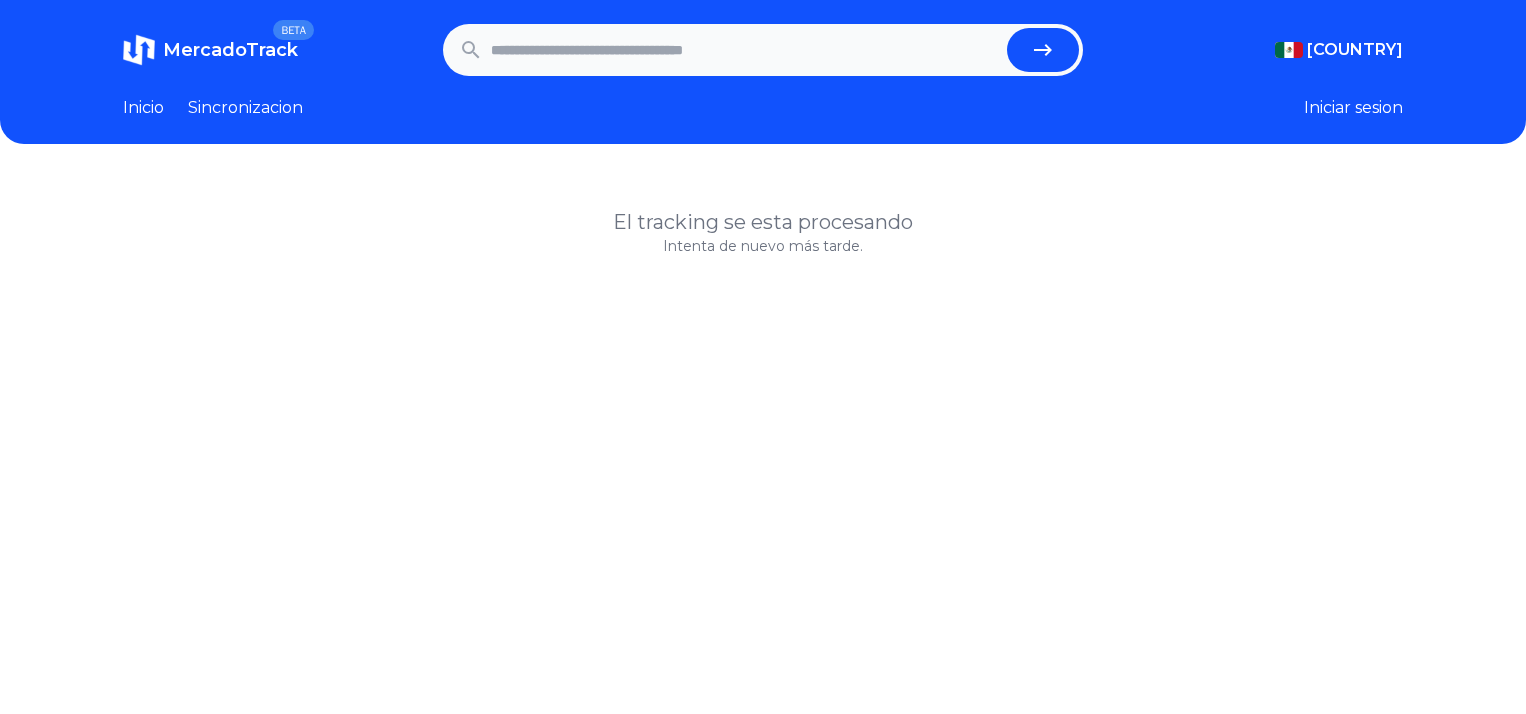 scroll, scrollTop: 0, scrollLeft: 0, axis: both 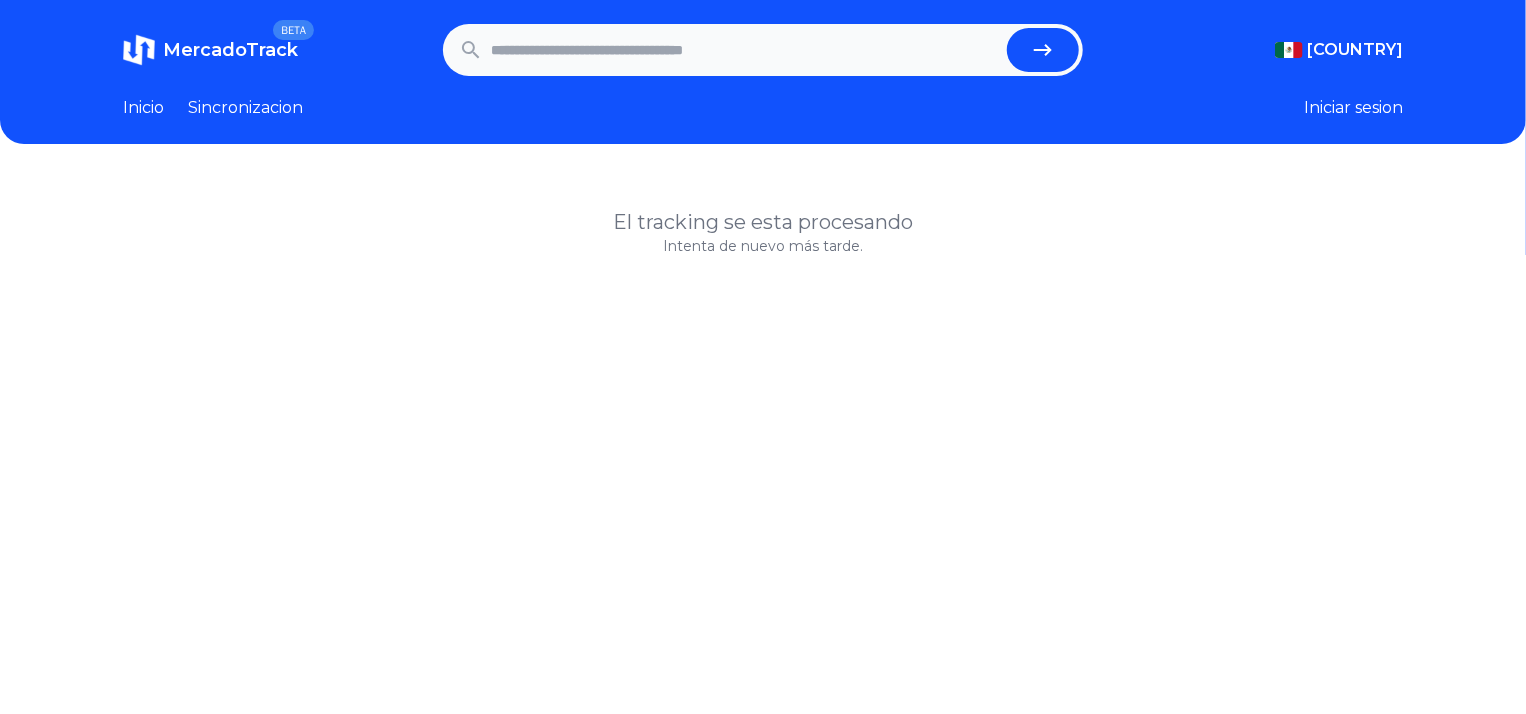 drag, startPoint x: 926, startPoint y: 25, endPoint x: 917, endPoint y: 48, distance: 24.698177 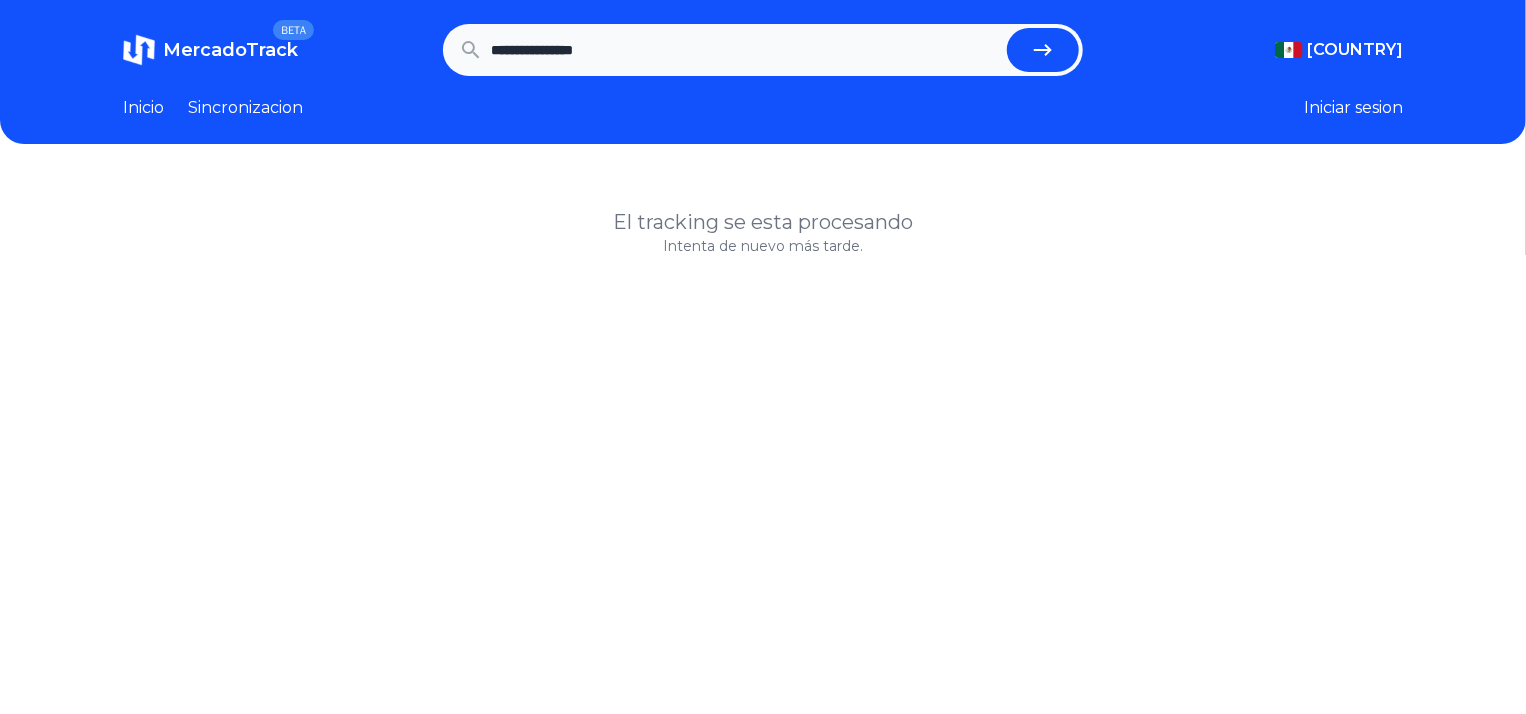 type on "**********" 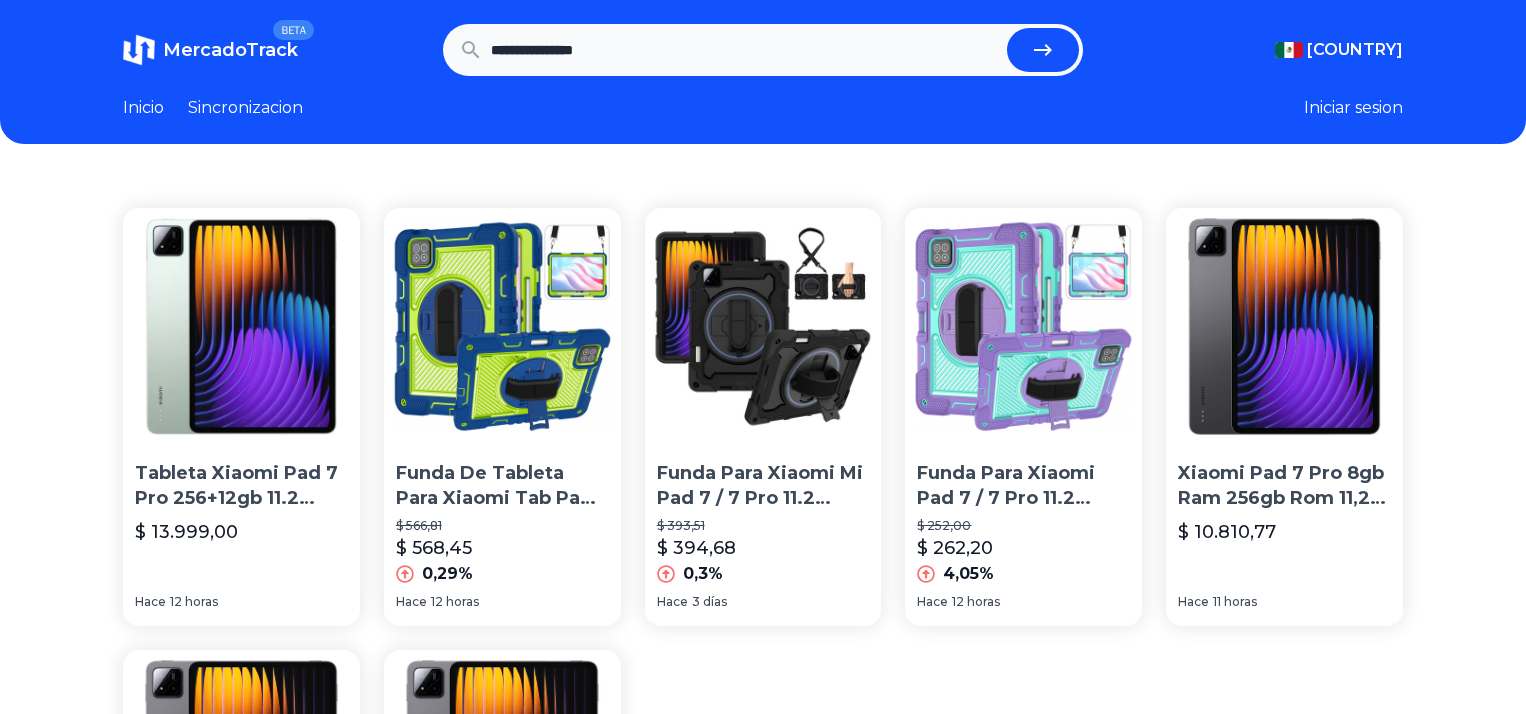 scroll, scrollTop: 0, scrollLeft: 0, axis: both 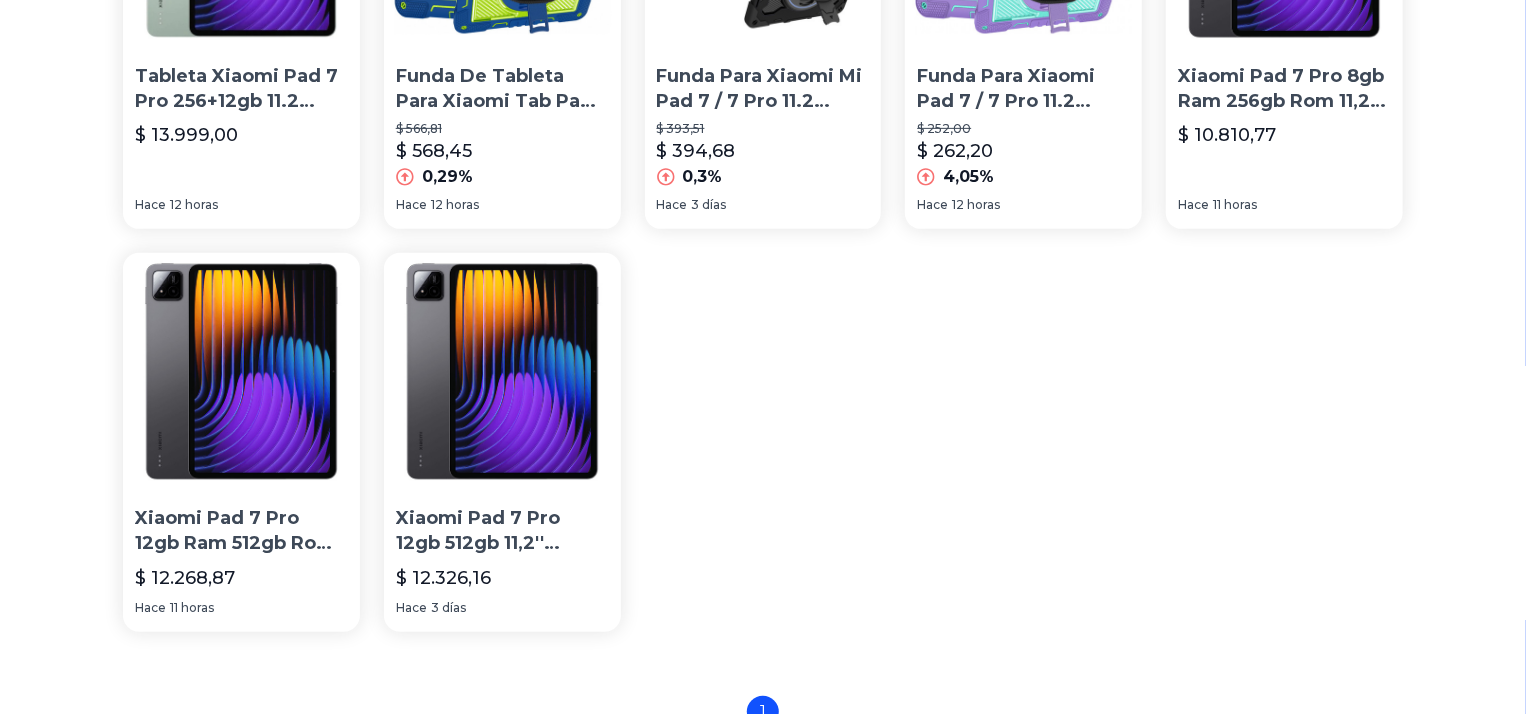 click at bounding box center (241, 371) 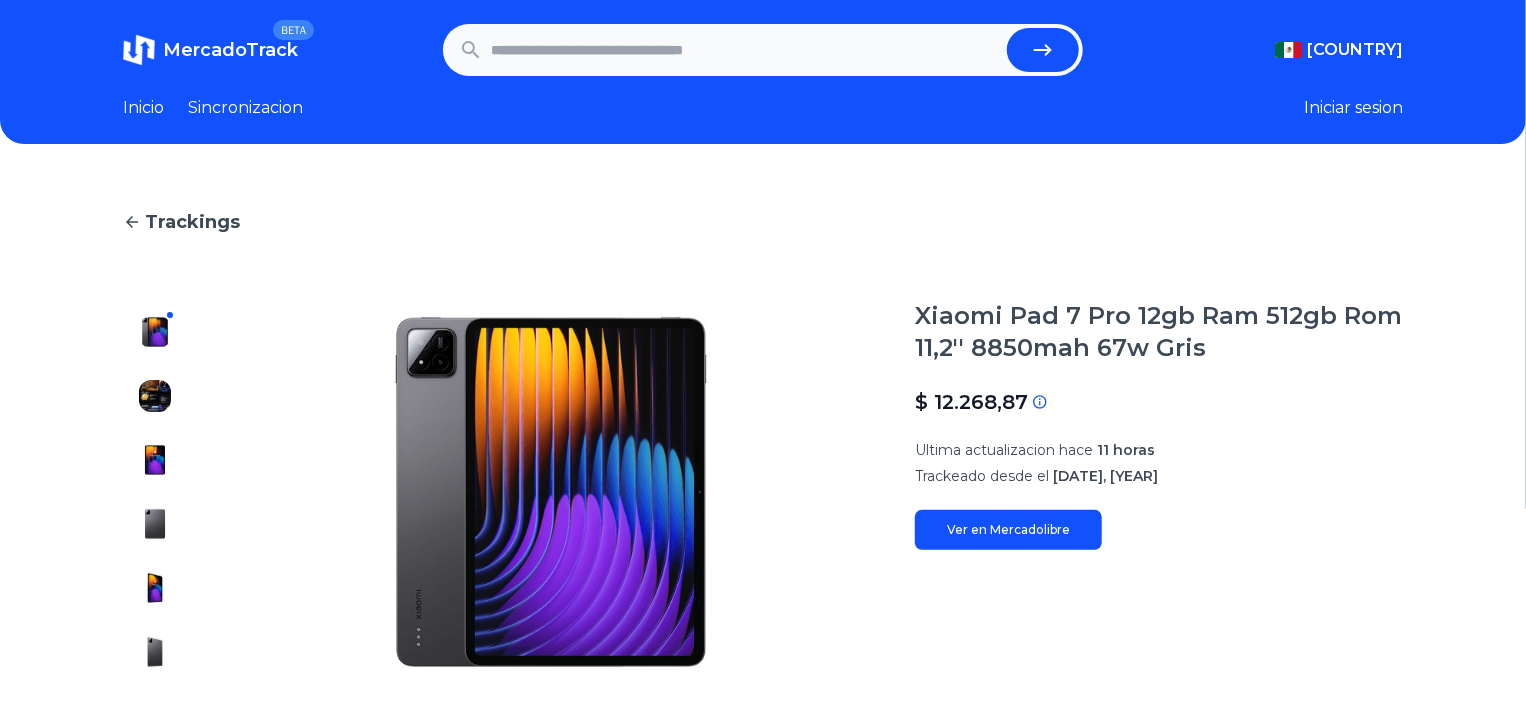 scroll, scrollTop: 625, scrollLeft: 0, axis: vertical 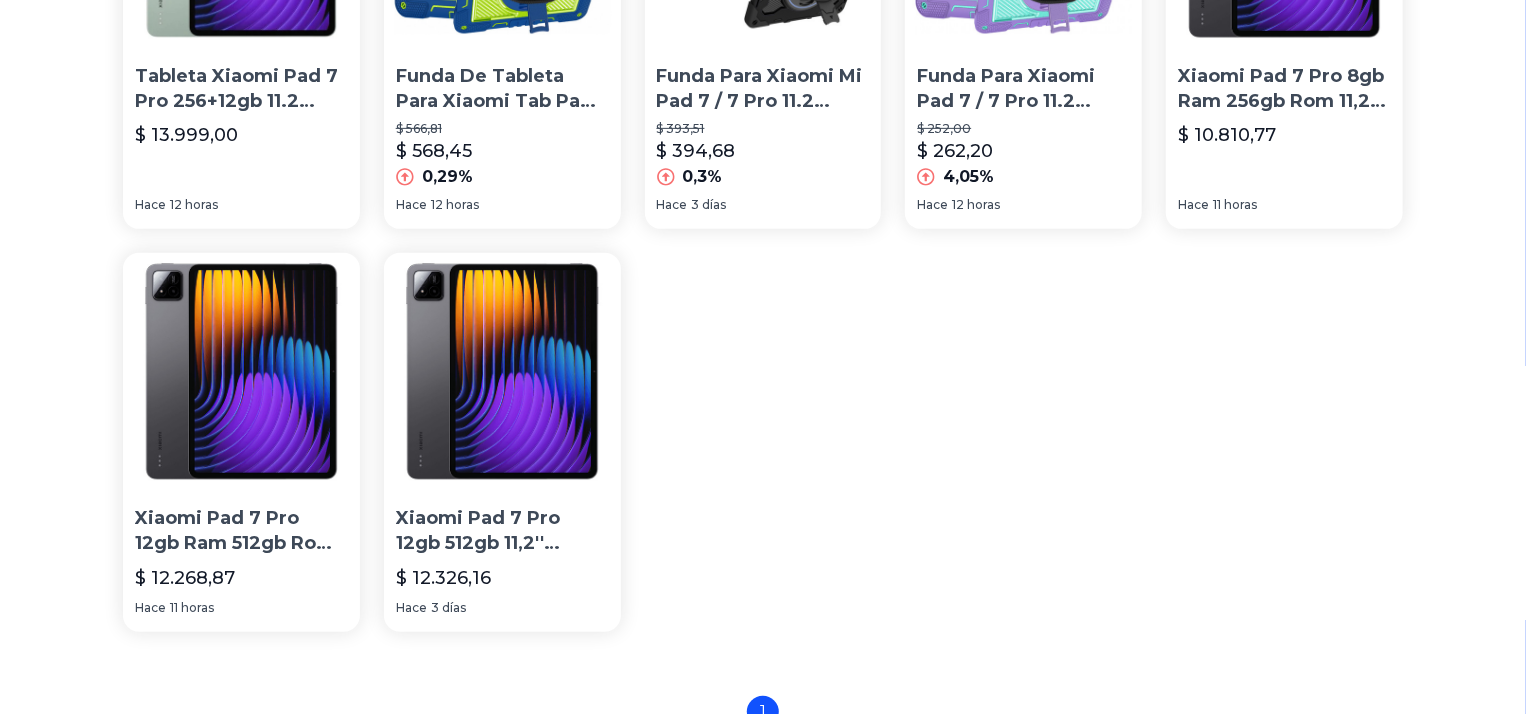 click at bounding box center [502, 371] 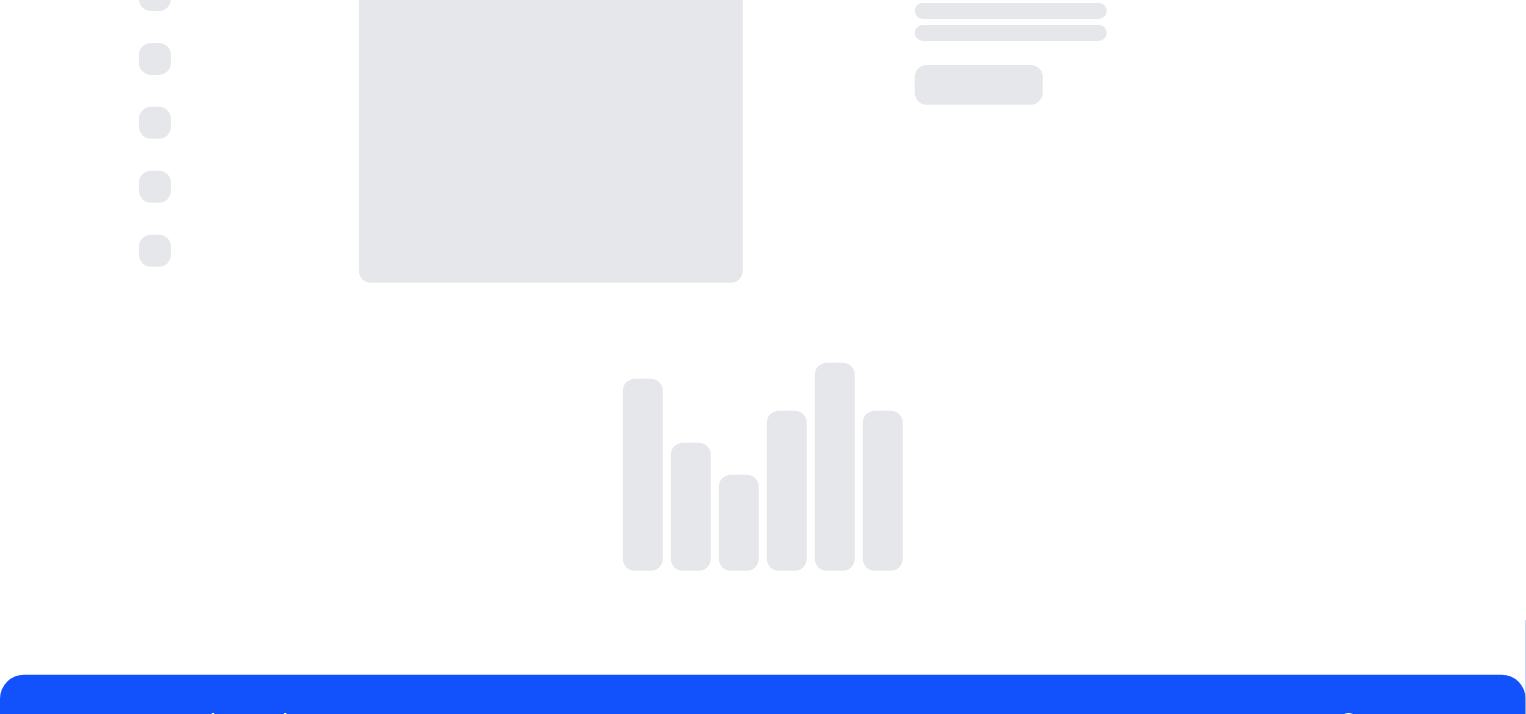 scroll, scrollTop: 0, scrollLeft: 0, axis: both 